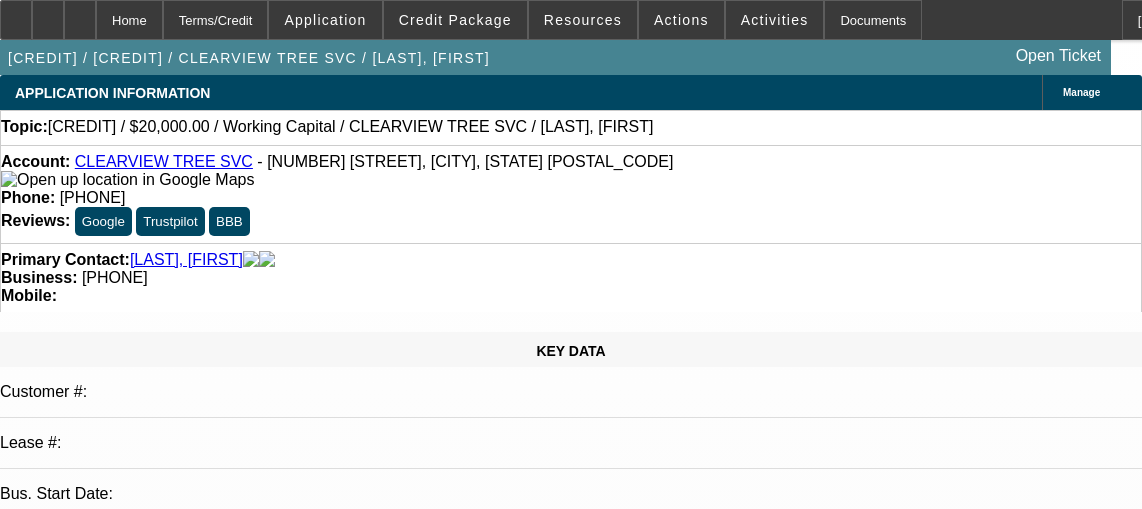 select on "0" 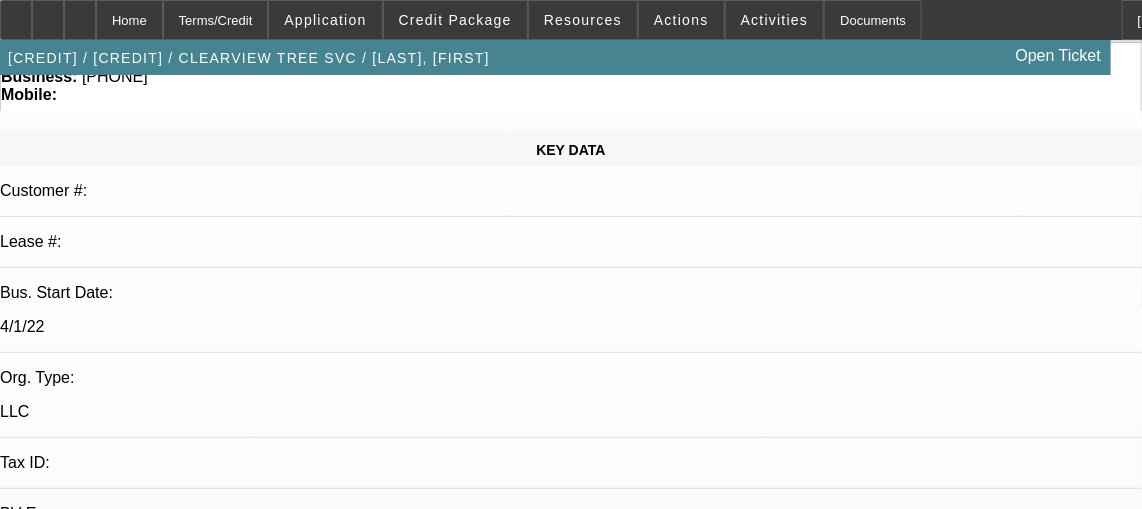 scroll, scrollTop: 0, scrollLeft: 0, axis: both 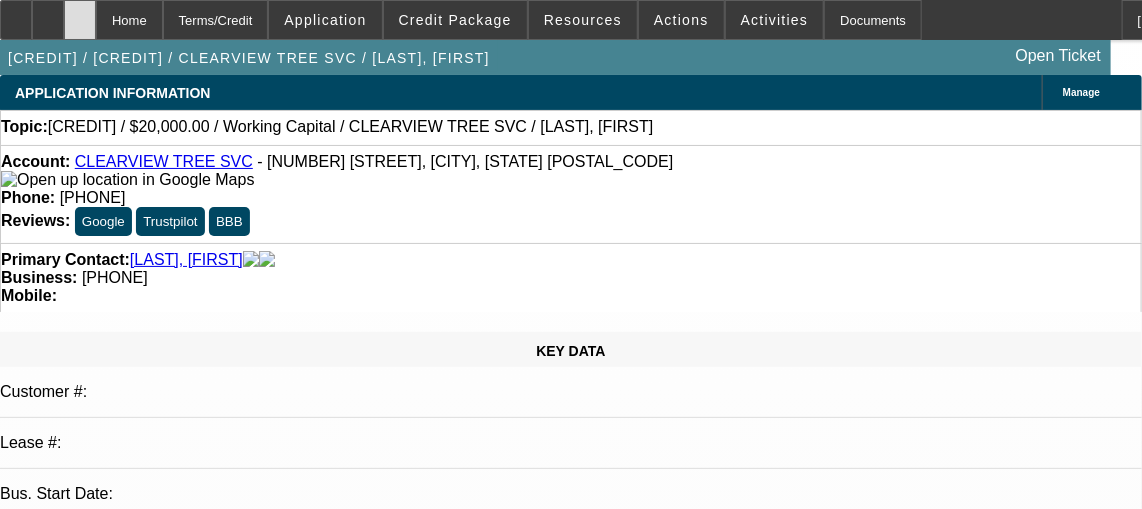 click at bounding box center [80, 13] 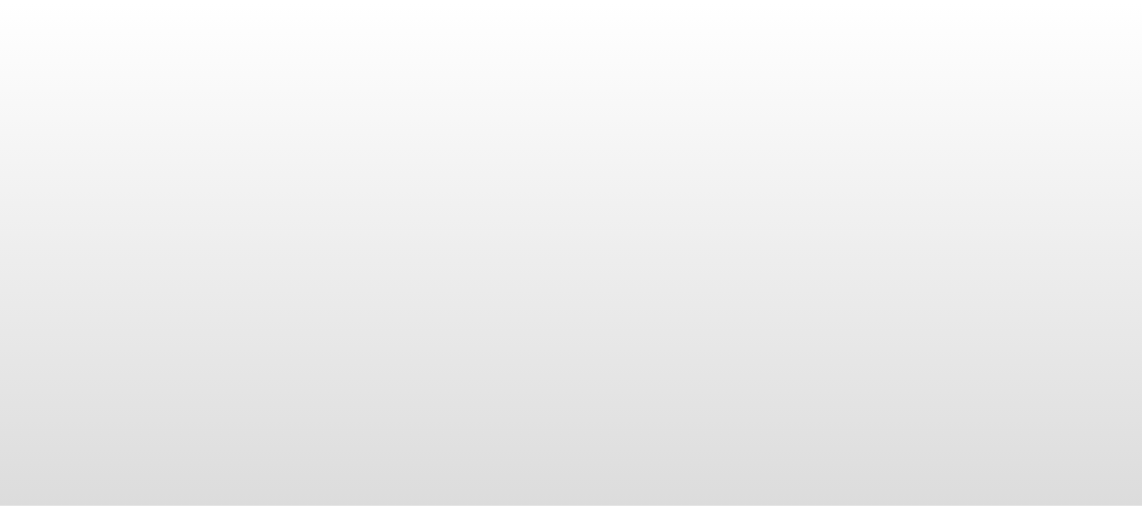 scroll, scrollTop: 0, scrollLeft: 0, axis: both 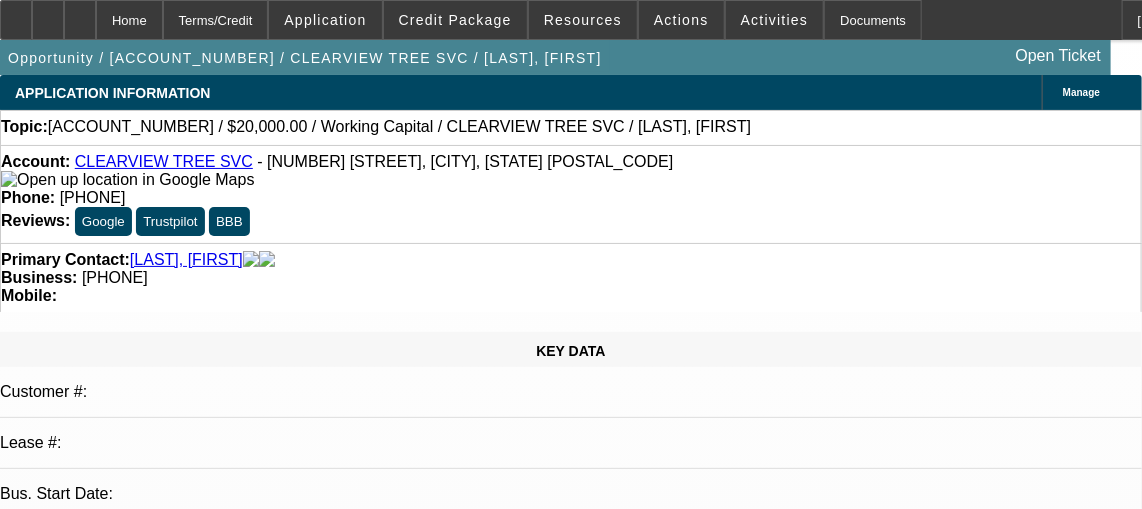 select on "0" 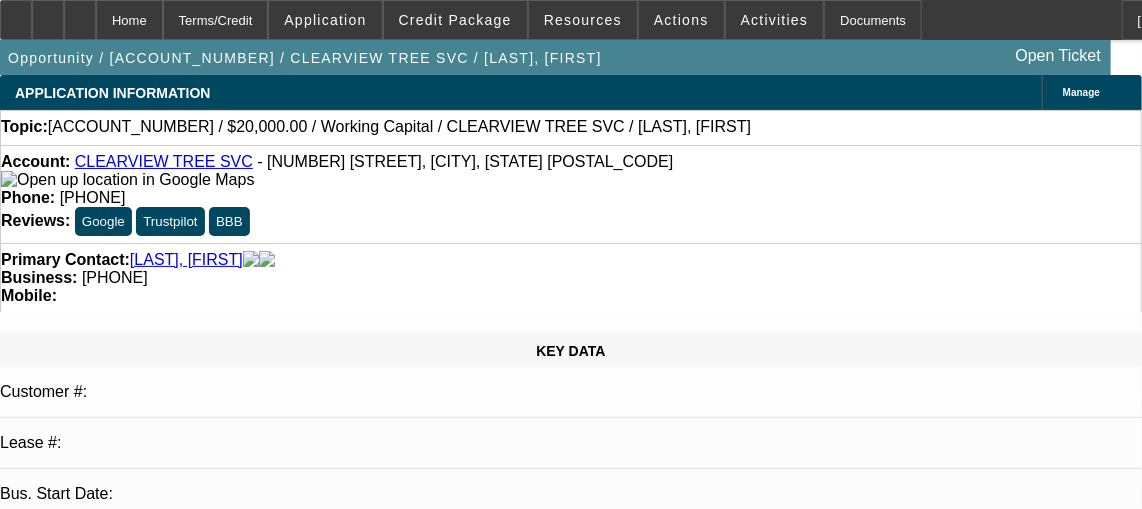 select on "1" 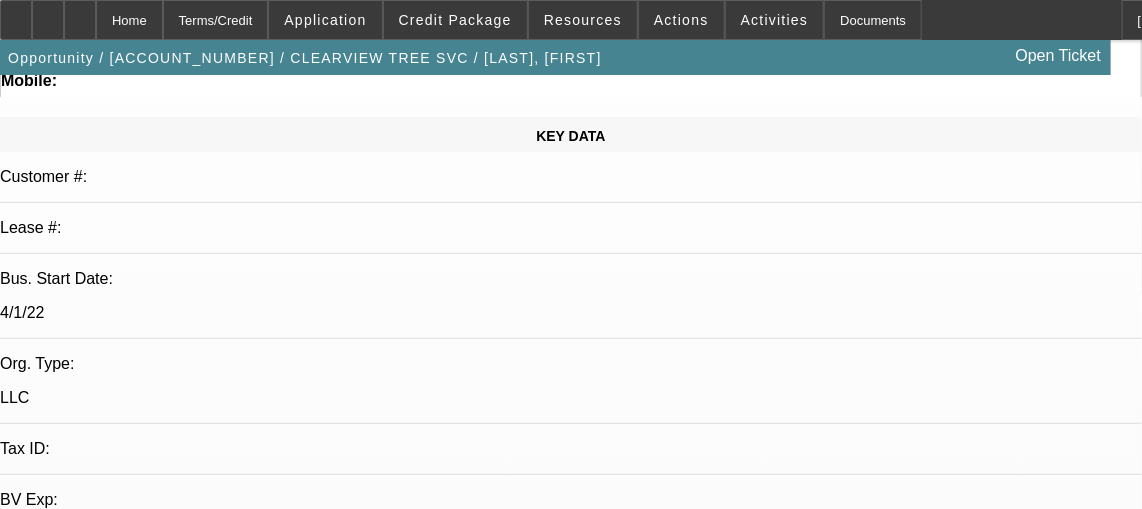 scroll, scrollTop: 0, scrollLeft: 0, axis: both 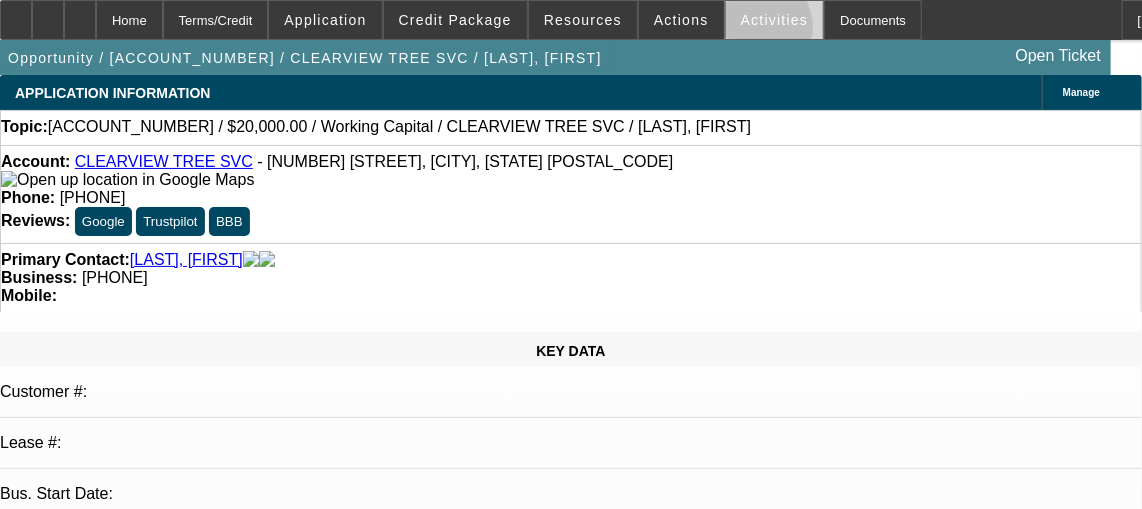click at bounding box center (775, 20) 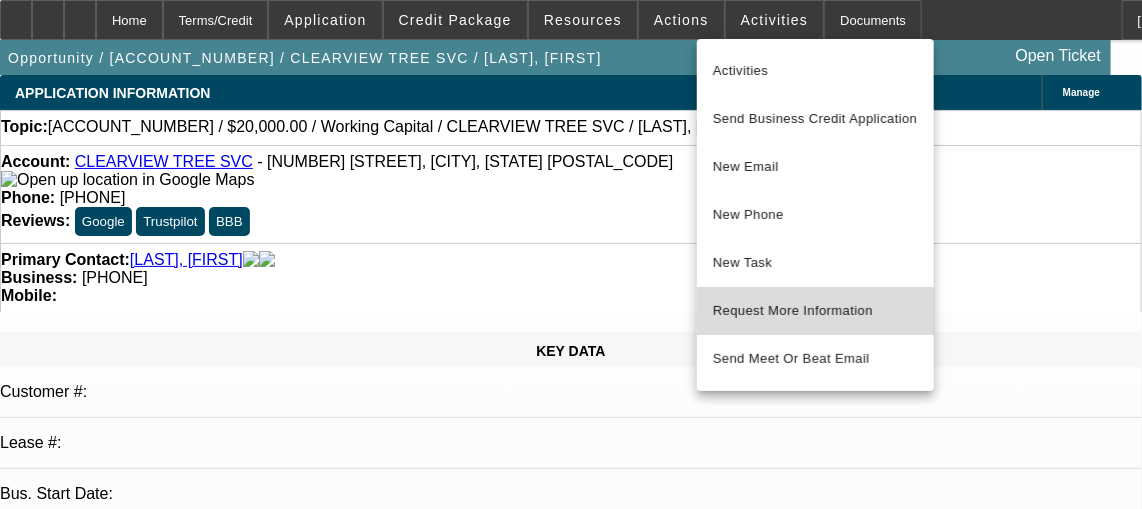 click on "Request More Information" at bounding box center (815, 311) 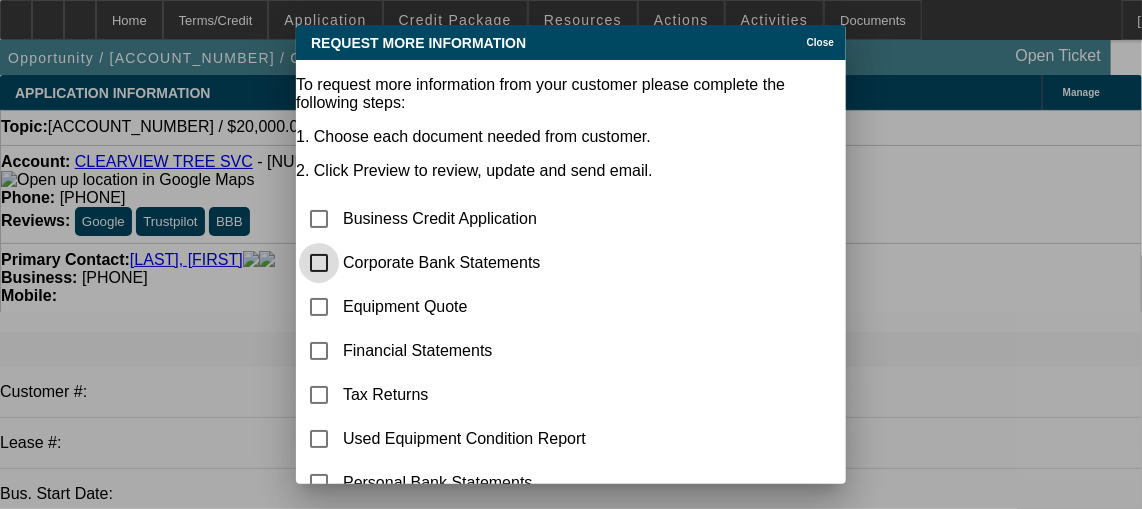 click at bounding box center (319, 263) 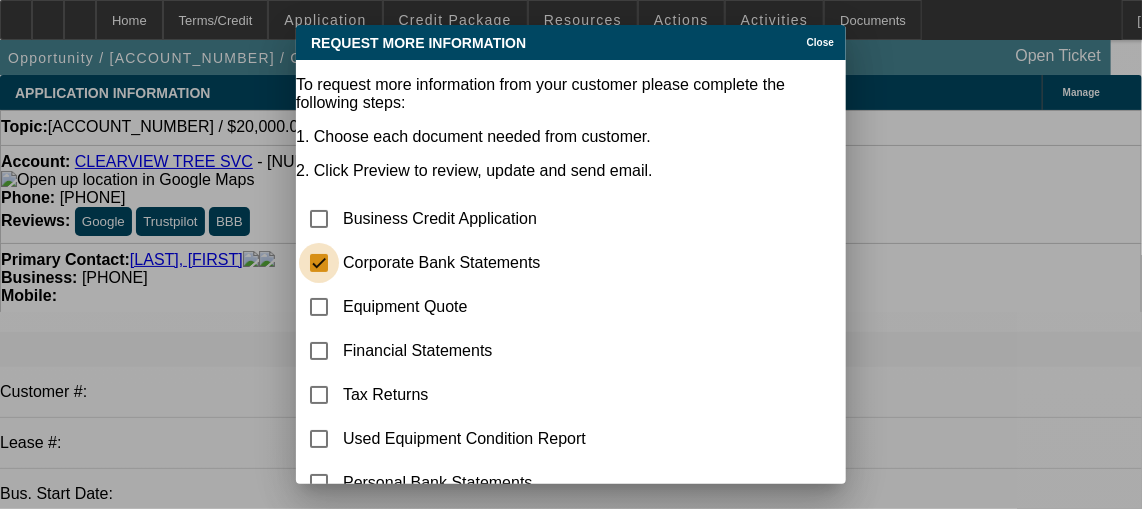 checkbox on "true" 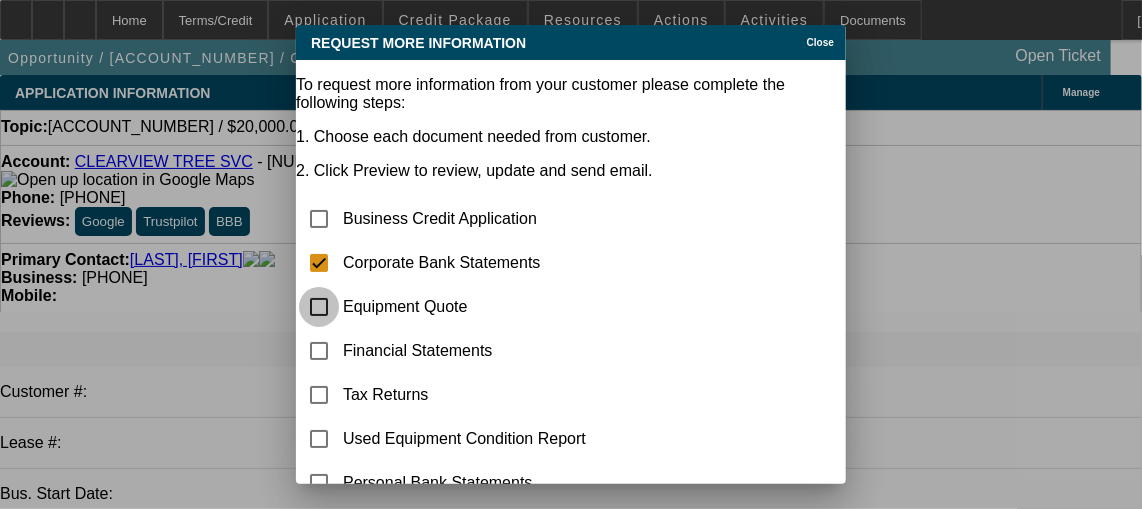 click at bounding box center (319, 307) 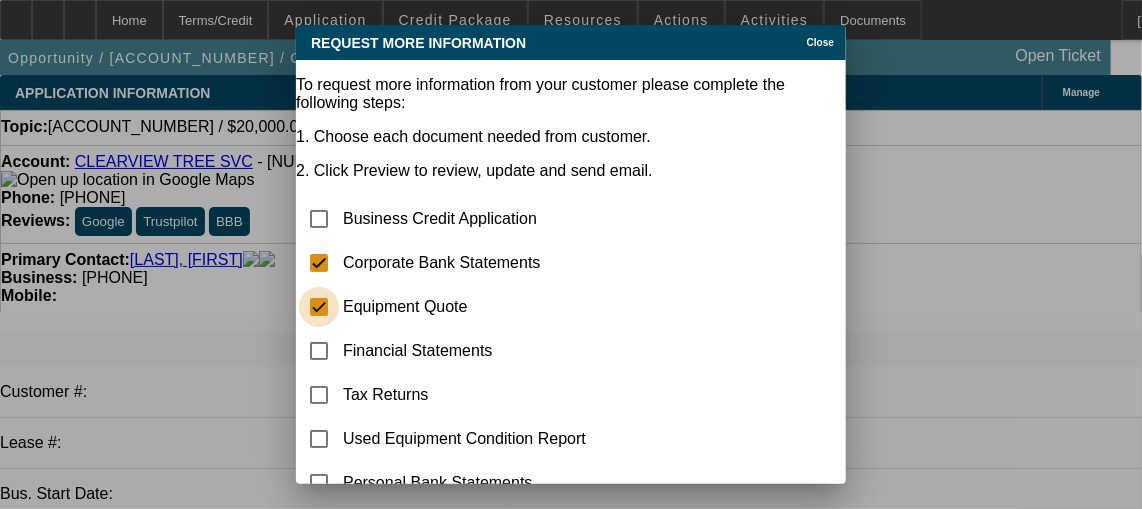 checkbox on "true" 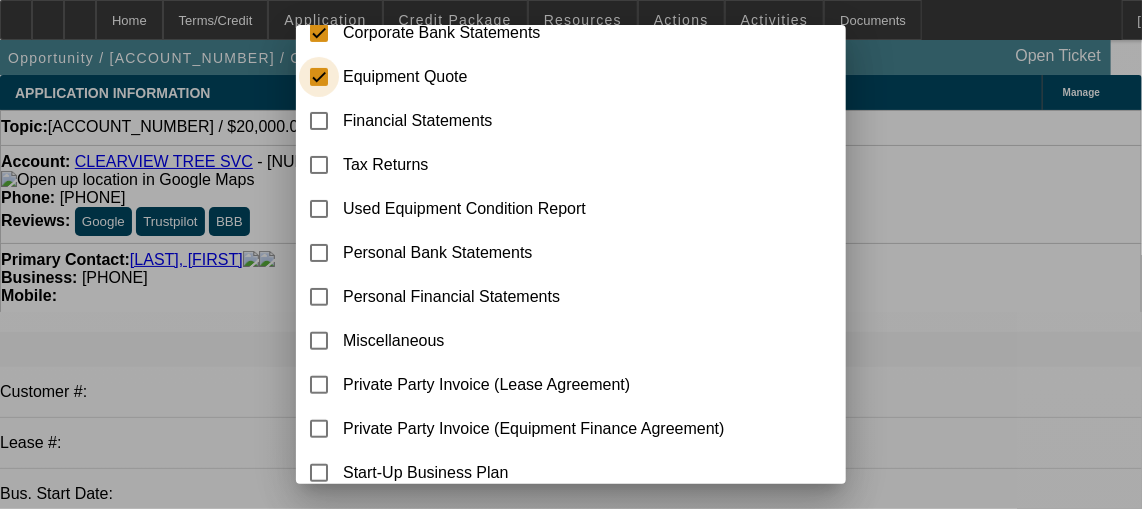 scroll, scrollTop: 309, scrollLeft: 0, axis: vertical 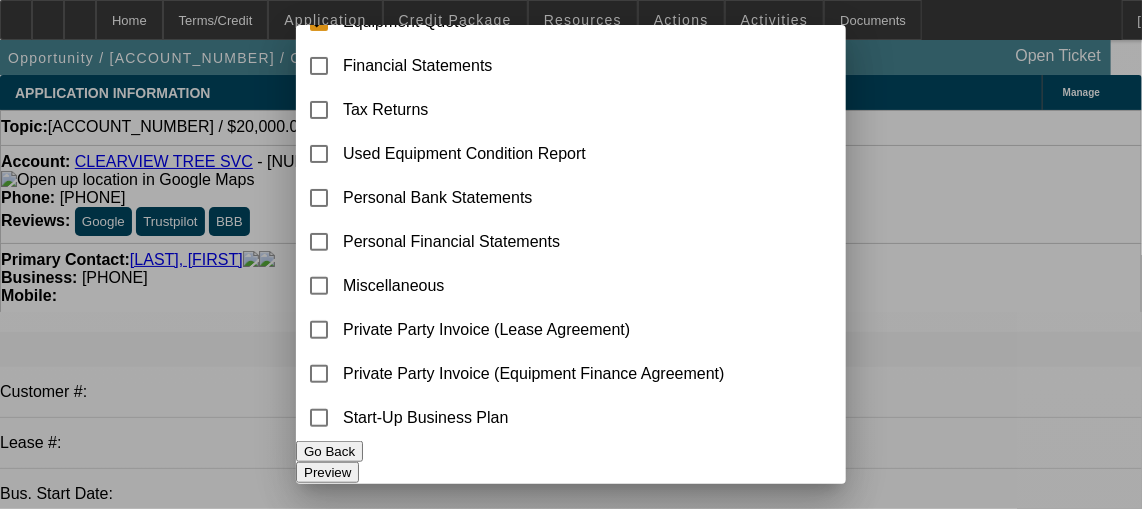 click on "Preview" at bounding box center [327, 472] 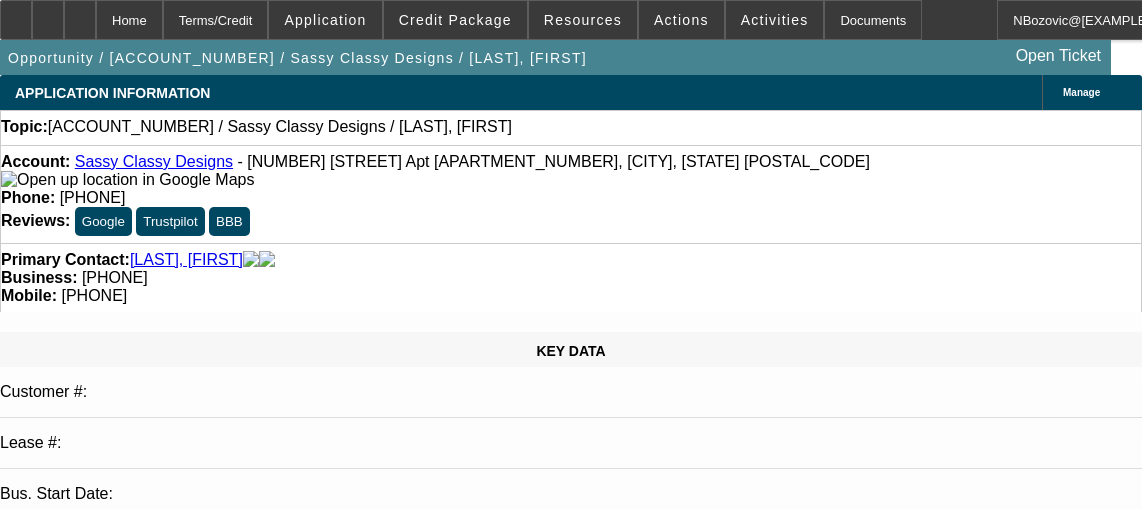 select on "0" 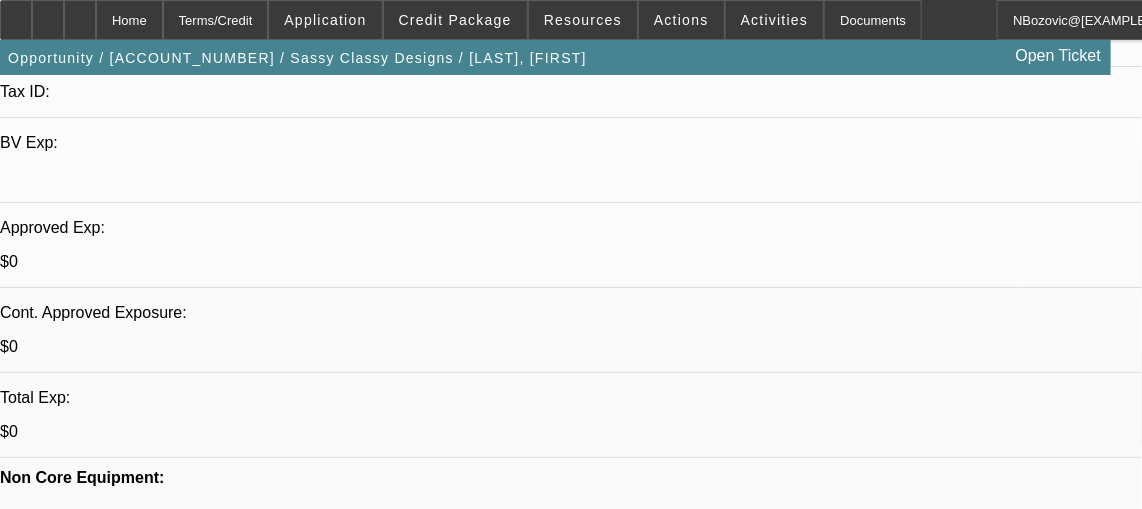 scroll, scrollTop: 577, scrollLeft: 0, axis: vertical 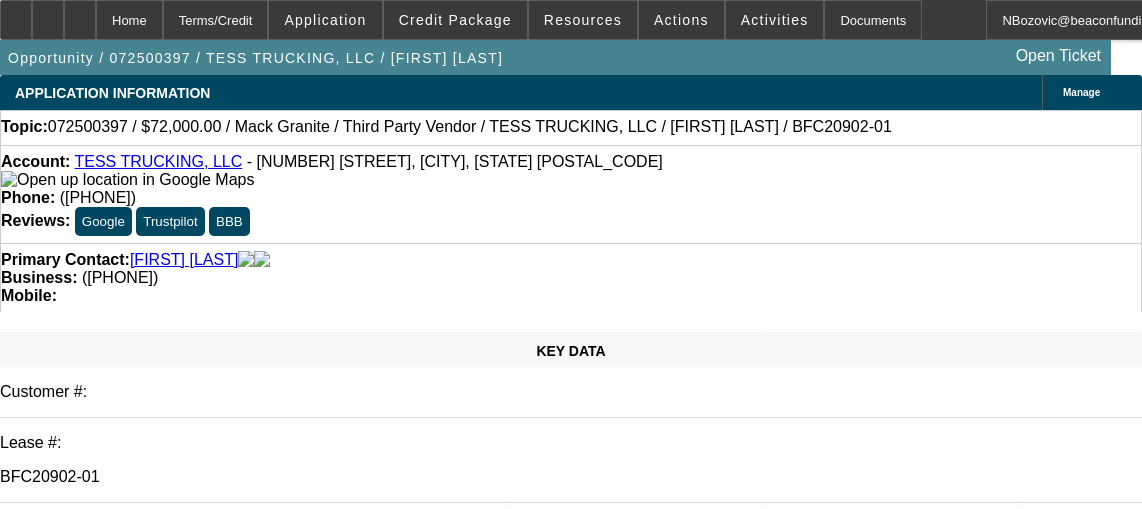 select on "0" 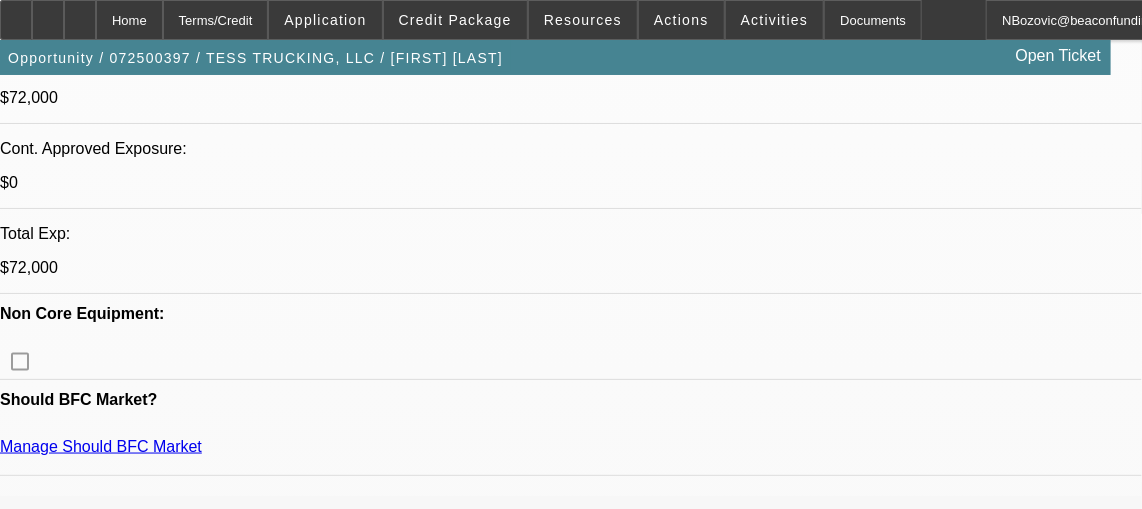 scroll, scrollTop: 854, scrollLeft: 0, axis: vertical 